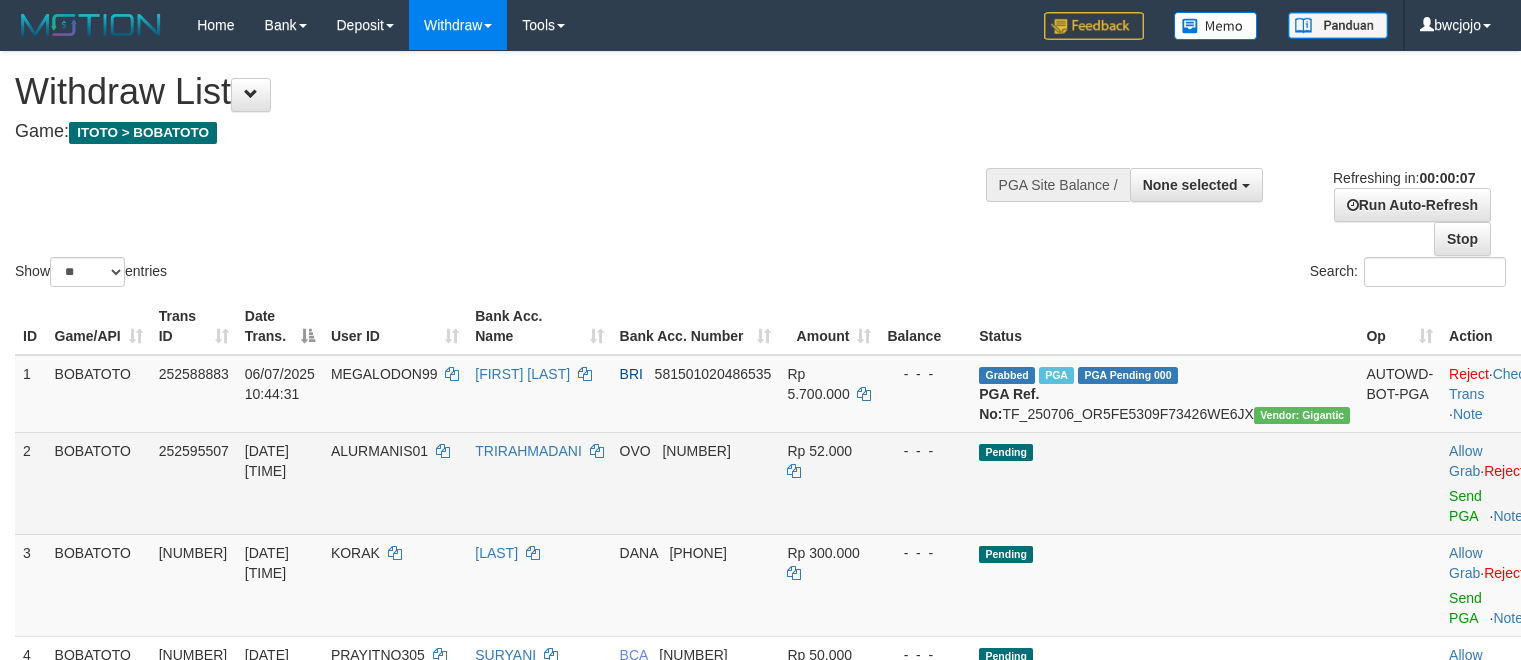 scroll, scrollTop: 0, scrollLeft: 0, axis: both 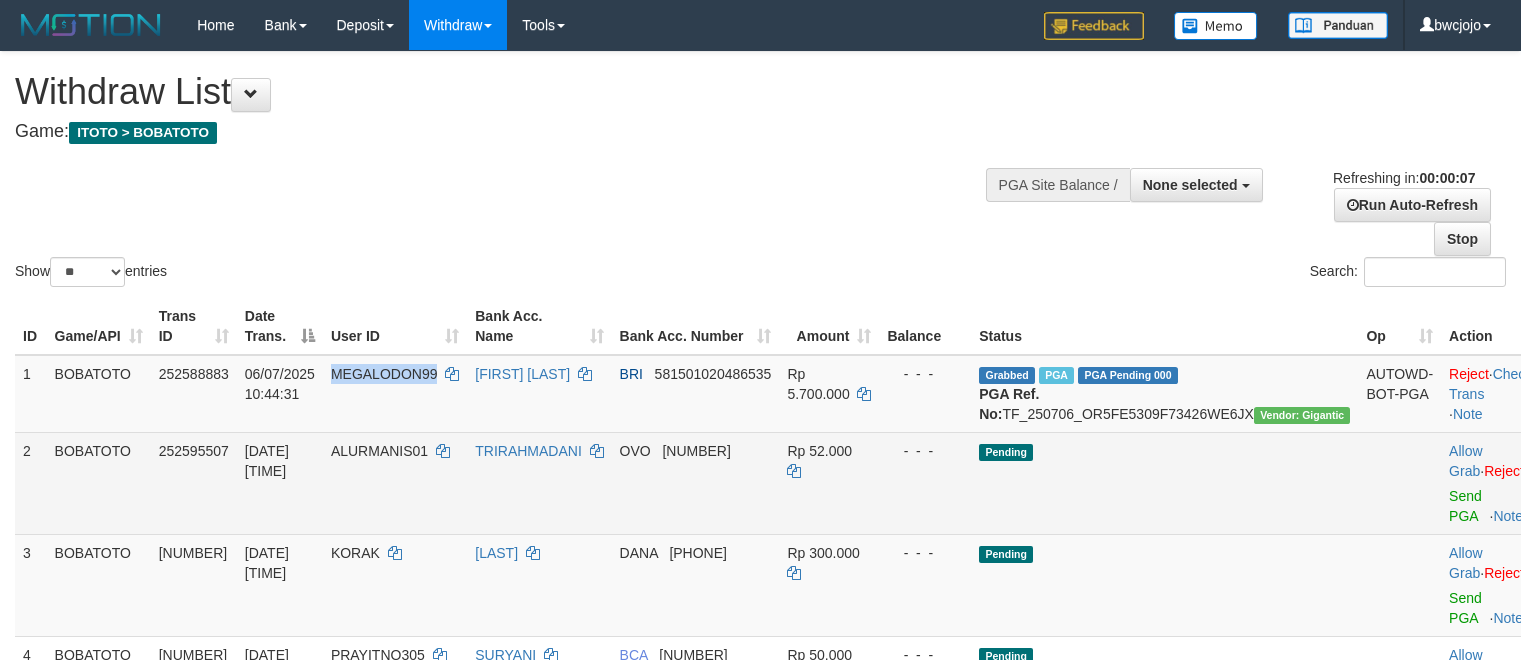click on "MEGALODON99" at bounding box center (384, 374) 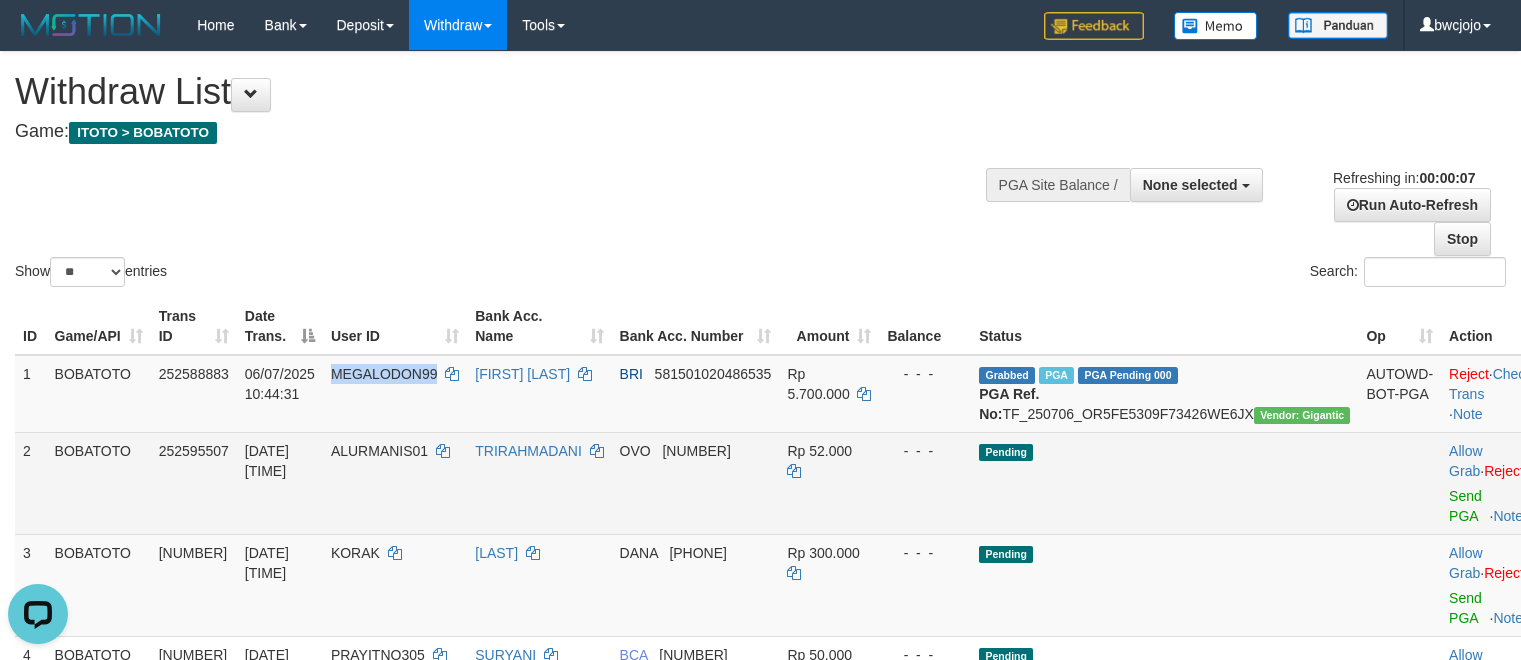 scroll, scrollTop: 0, scrollLeft: 0, axis: both 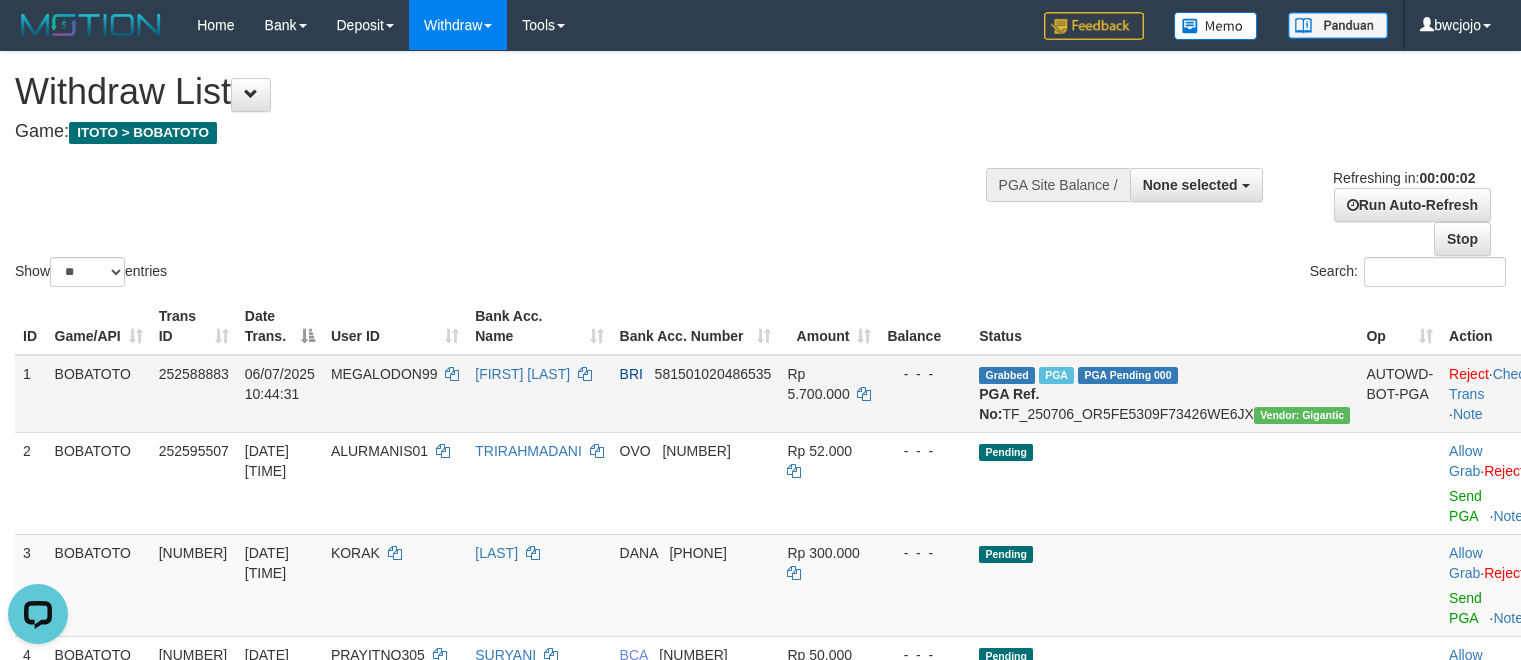 click on "Grabbed   PGA   PGA Pending 000 {"status":"000","data":{"unique_id":"1542-252588883-20250706","reference_no":"TF_250706_OR5FE5309F73426WE6JX","amount":"5700000.00","fee":"0.00","merchant_surcharge_rate":"0.00","charge_to":"MERC","payout_amount":"5700000.00","disbursement_status":0,"disbursement_description":"ON PROCESS","created_at":"2025-07-06 10:48:26","executed_at":"2025-07-06 10:48:26","bank":{"code":"002","name":"BANK RAKYAT INDONESIA","account_number":"581501020486535","account_name":"GUNAWAN"},"note":"bwcrizki","merchant_balance":{"balance_effective":1995840820,"balance_pending":1195668692,"balance_disbursement":322835000,"balance_collection":10570105979}}} PGA Ref. No:  TF_250706_OR5FE5309F73426WE6JX  Vendor: Gigantic" at bounding box center (1164, 394) 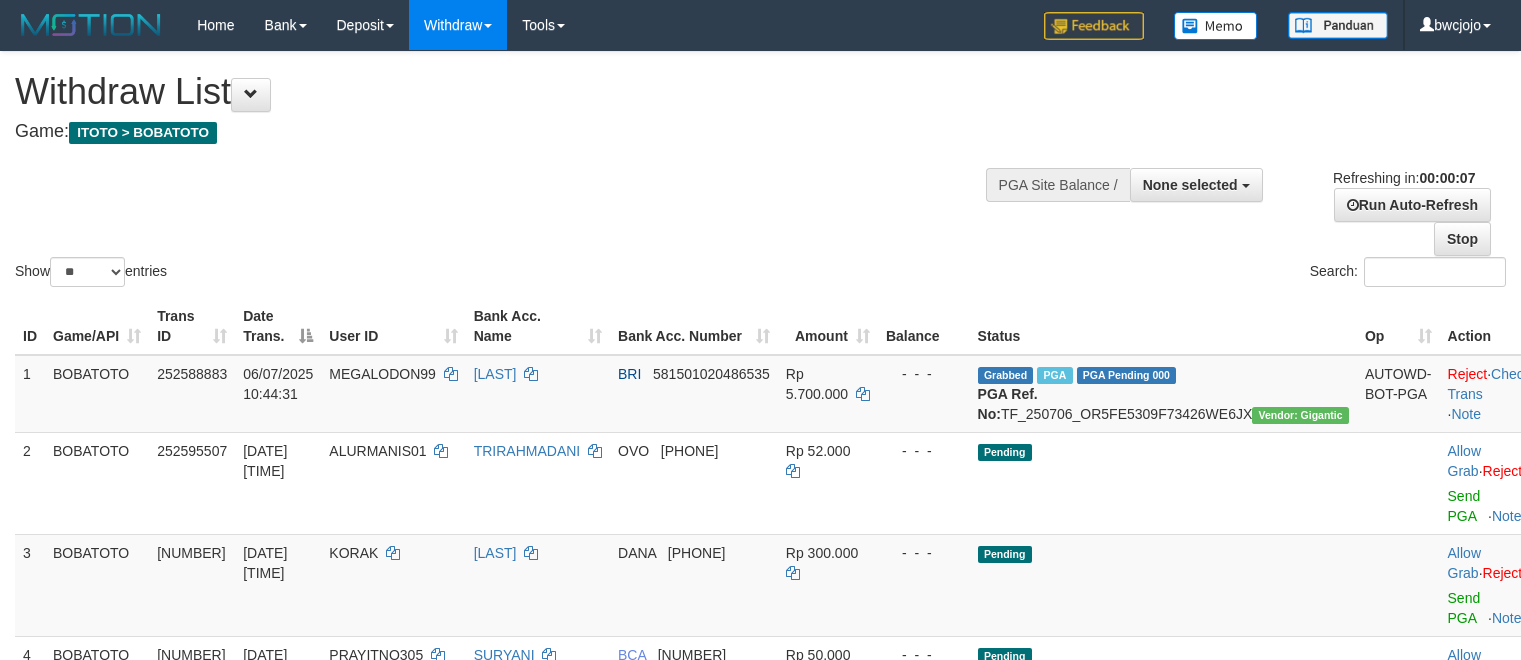 scroll, scrollTop: 0, scrollLeft: 0, axis: both 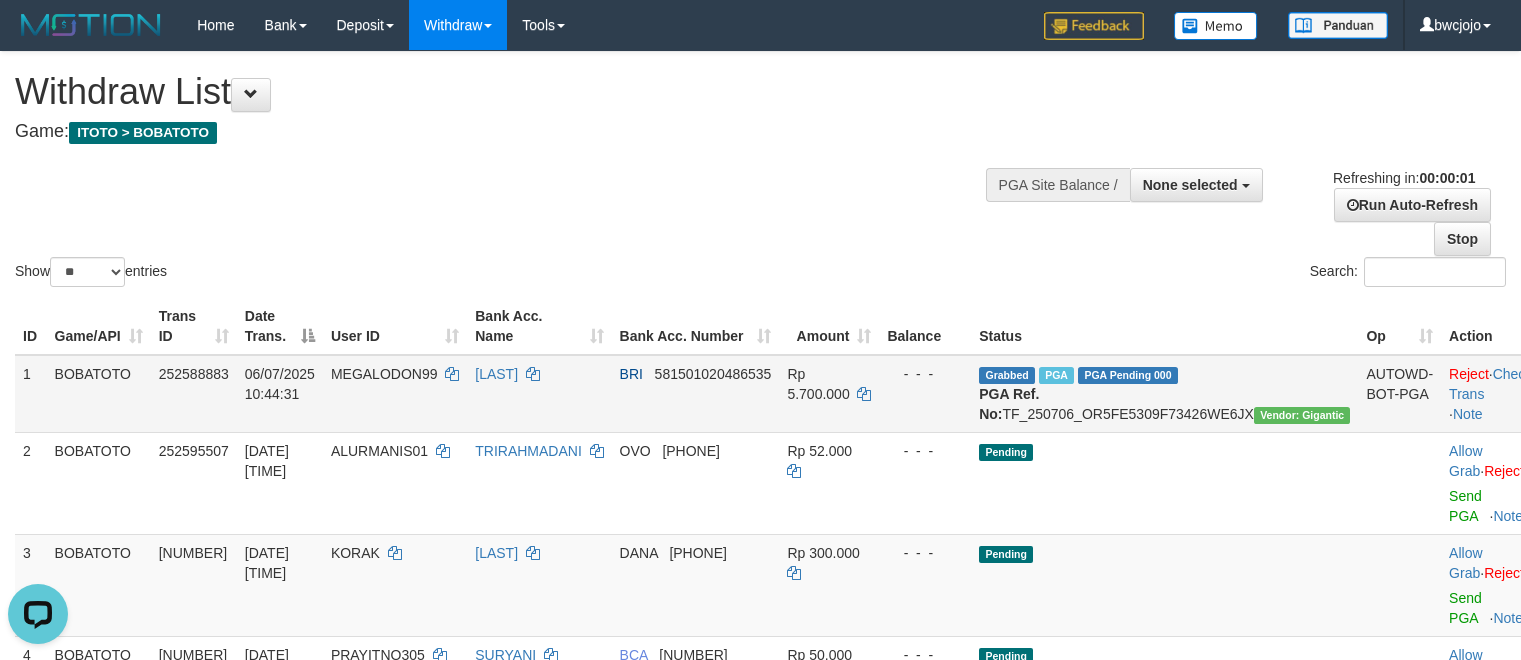 click on "MEGALODON99" at bounding box center [384, 374] 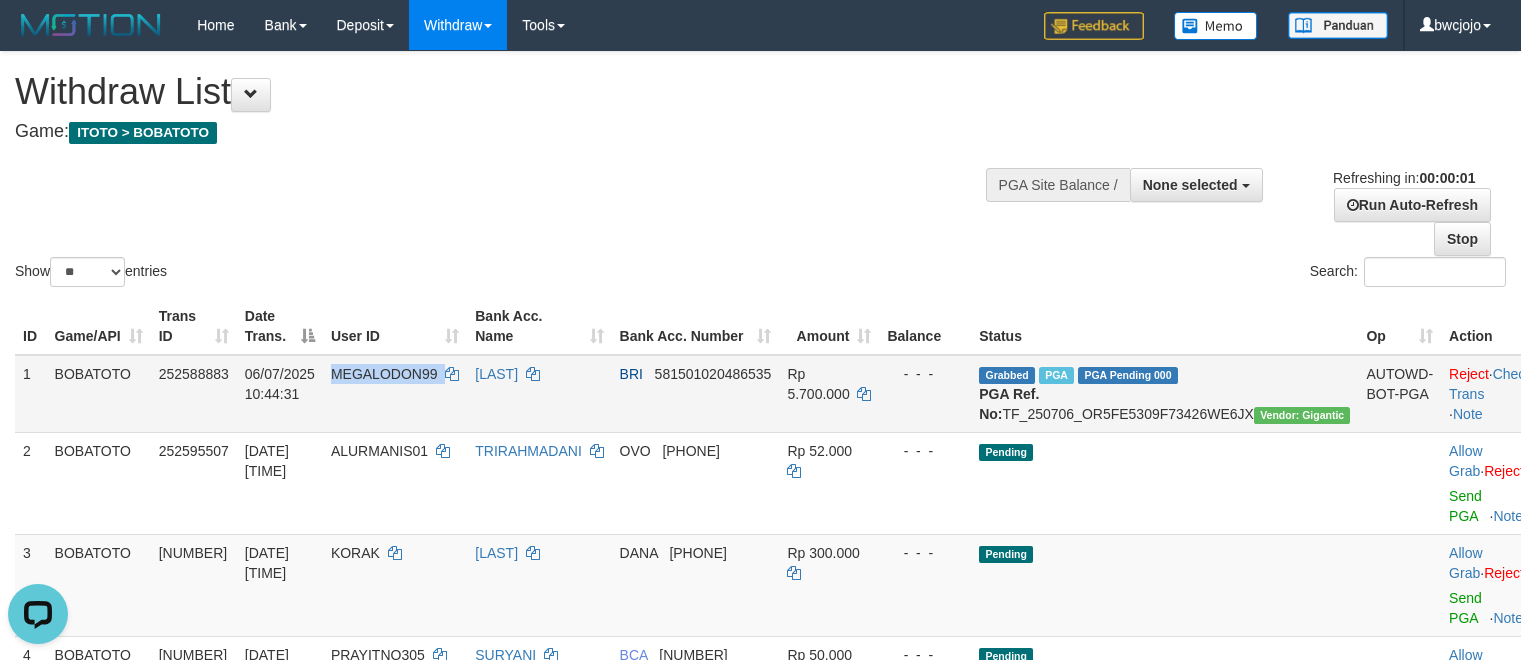 click on "MEGALODON99" at bounding box center (384, 374) 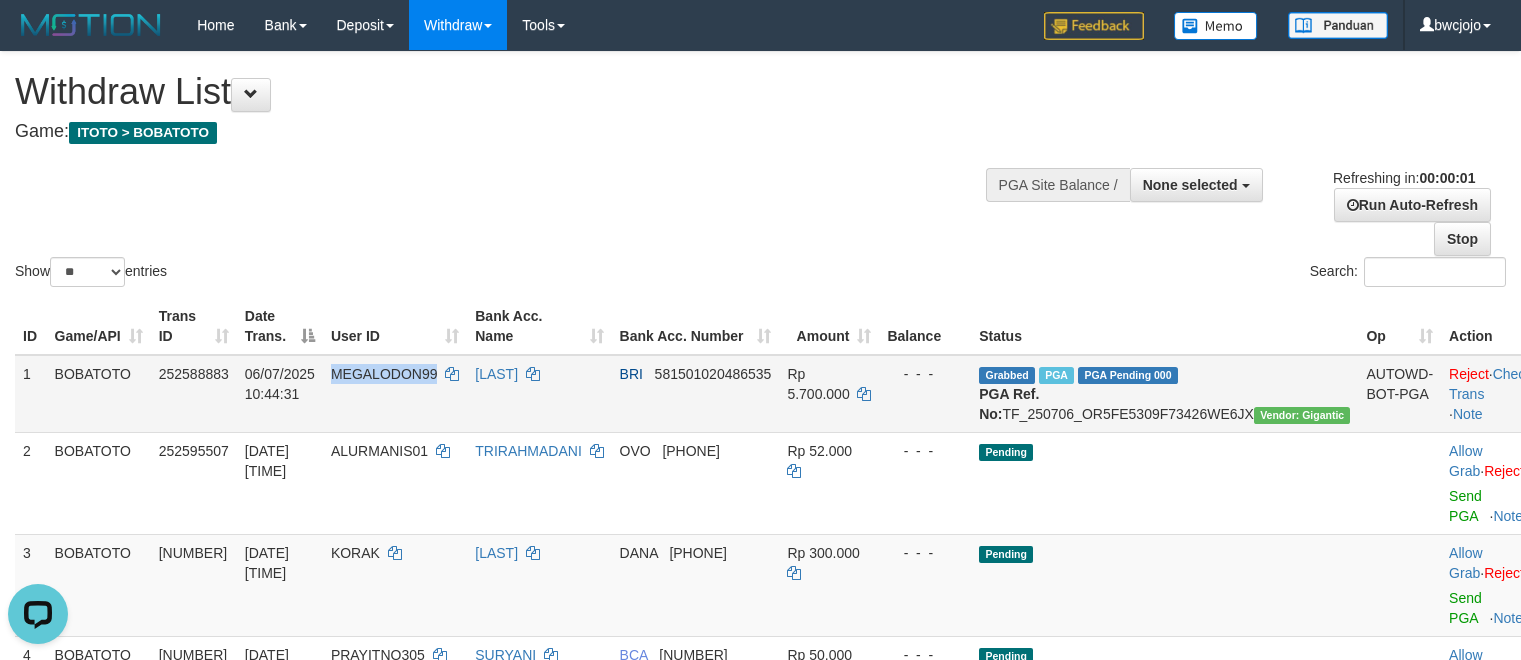 copy on "MEGALODON99" 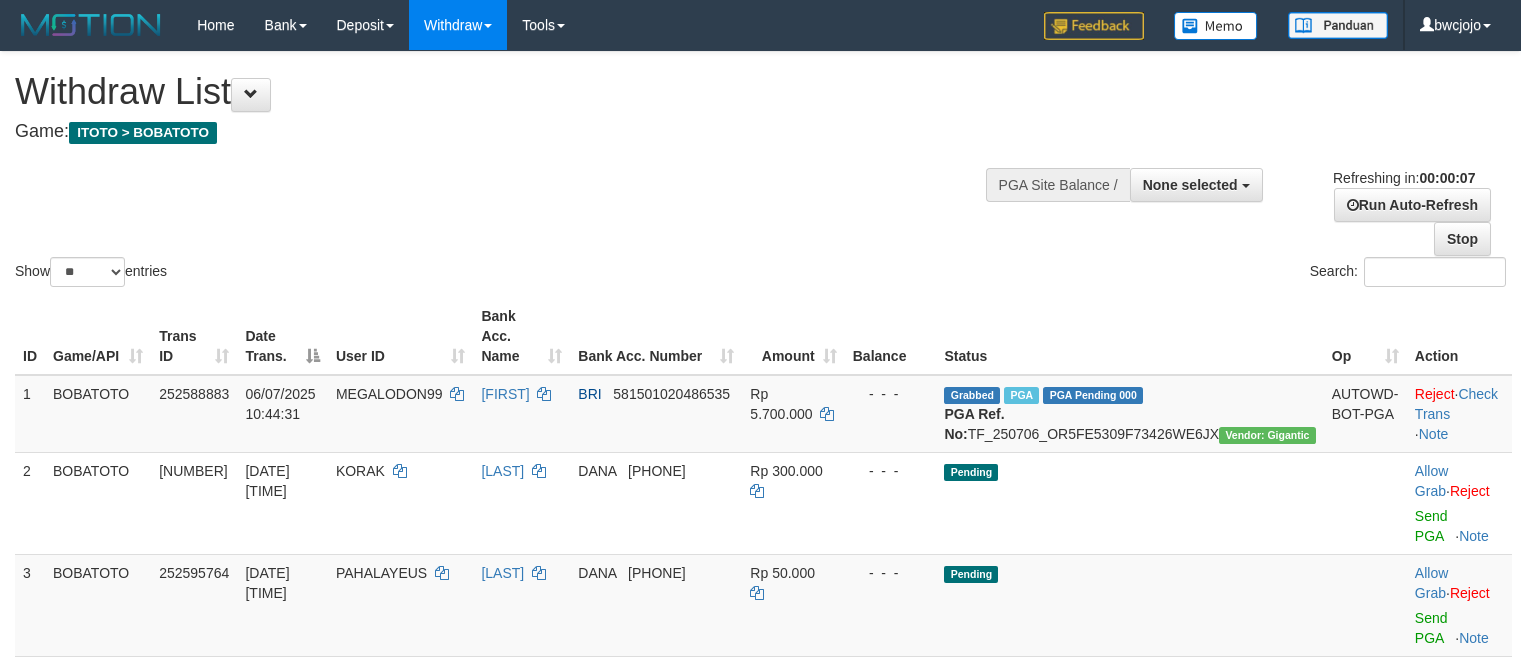 scroll, scrollTop: 0, scrollLeft: 0, axis: both 